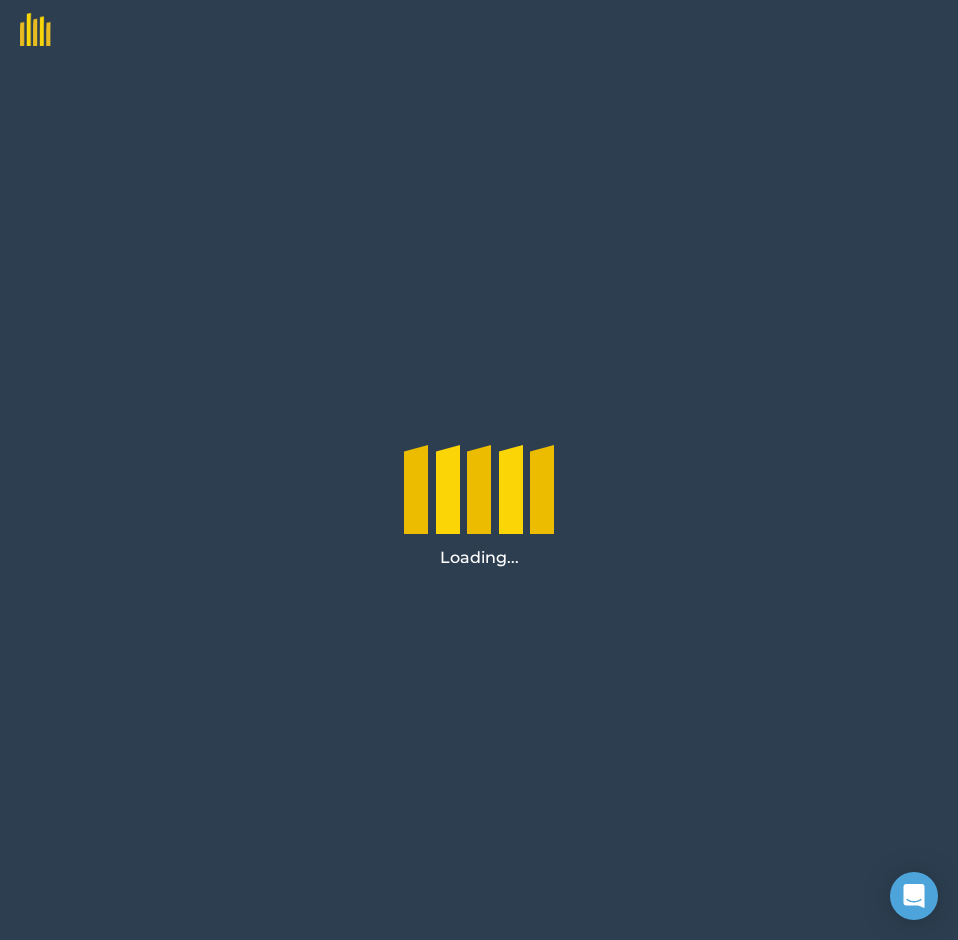 scroll, scrollTop: 0, scrollLeft: 0, axis: both 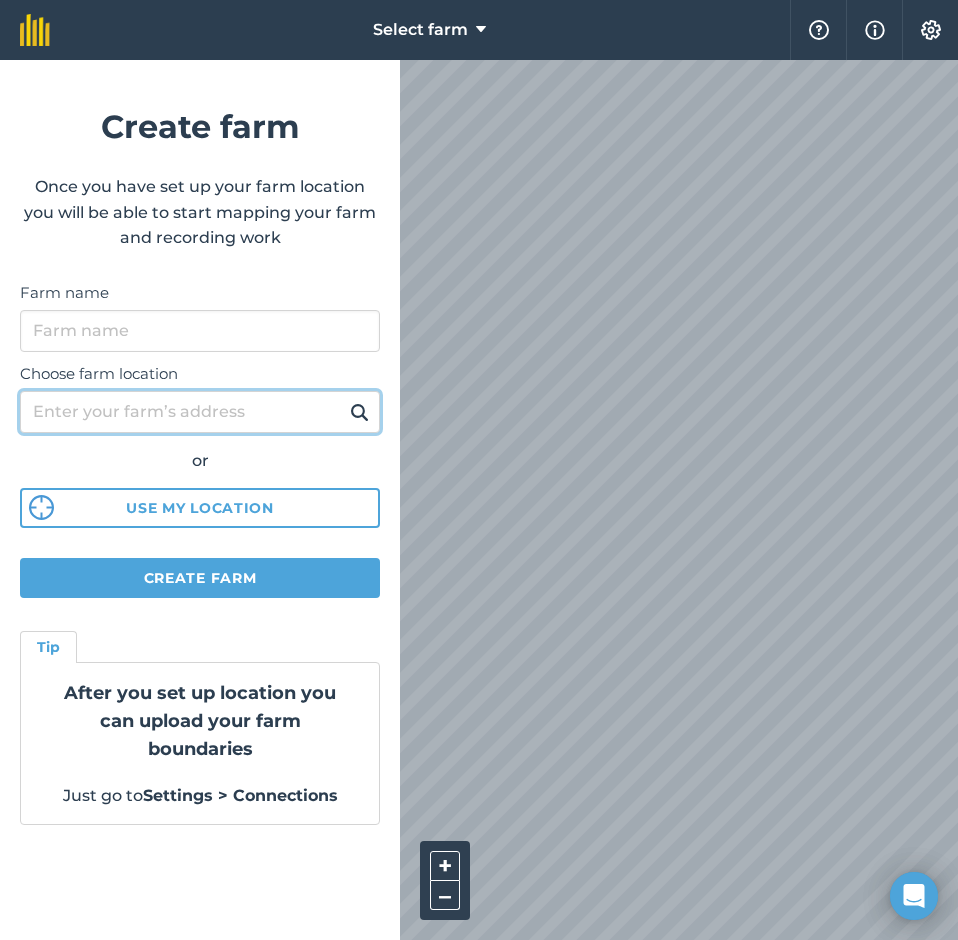 click on "Choose farm location" at bounding box center [200, 412] 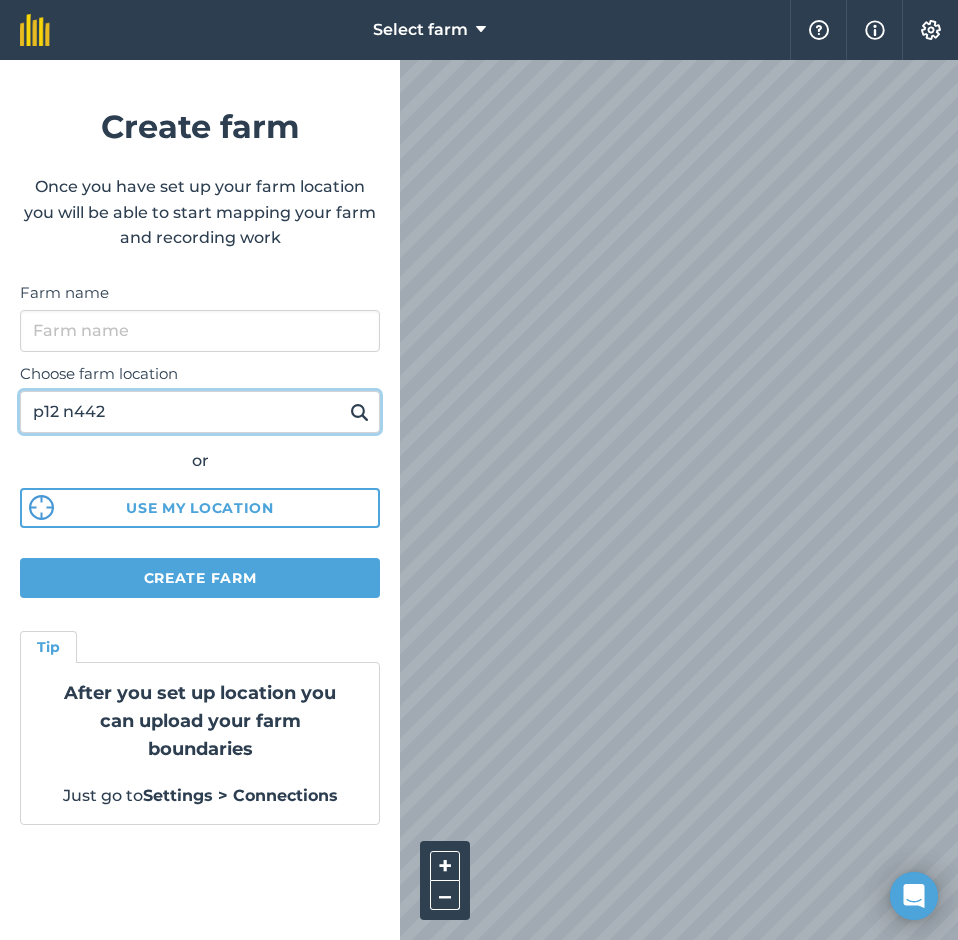 type on "p12 n442" 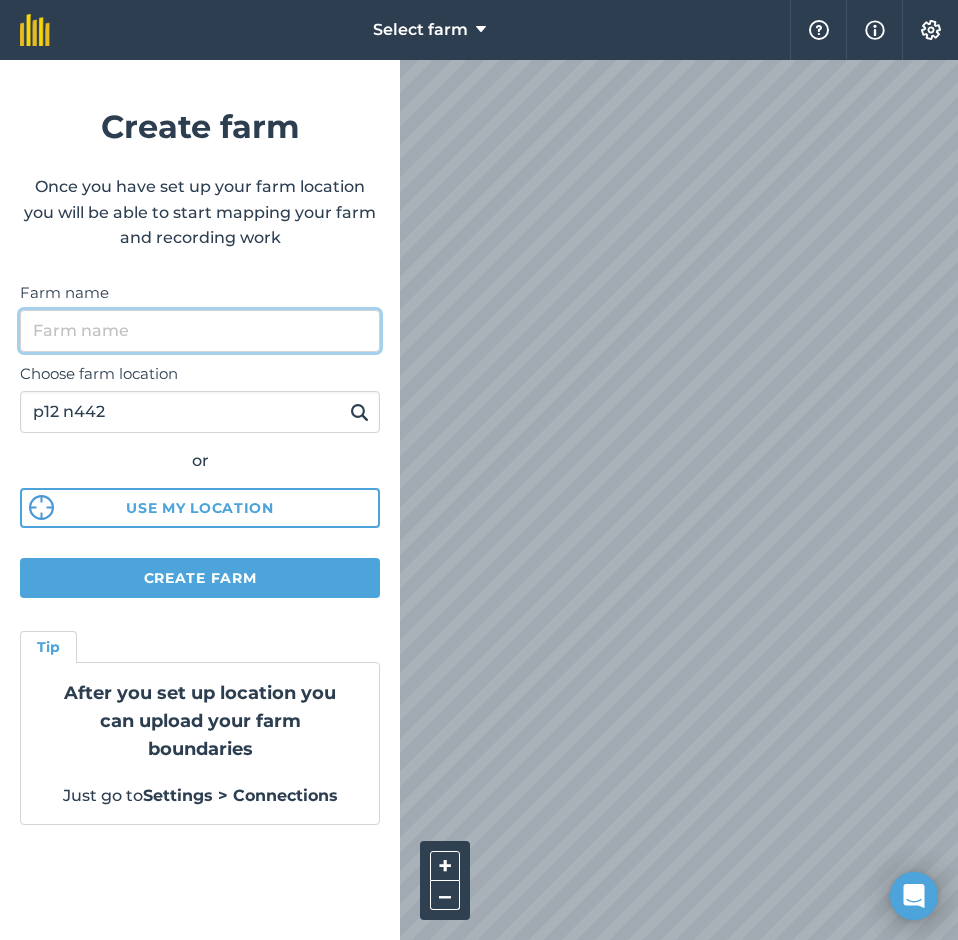 click on "Farm name" at bounding box center (200, 331) 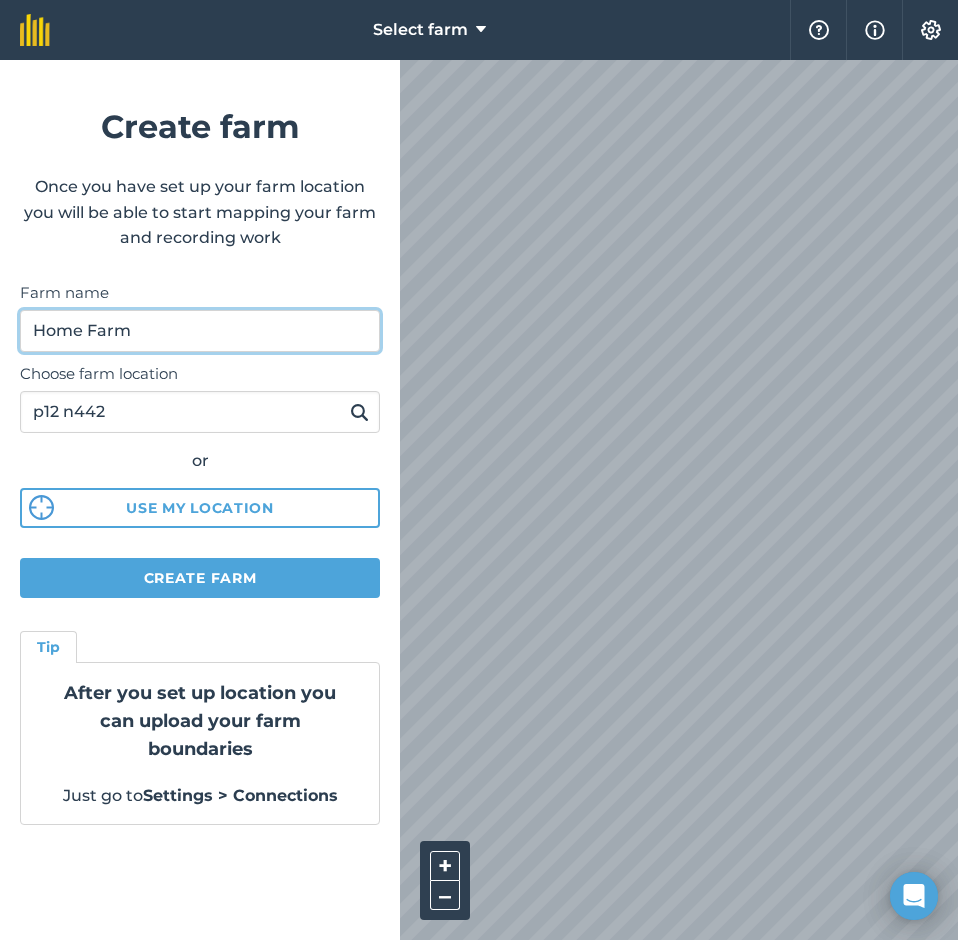 type on "Home Farm" 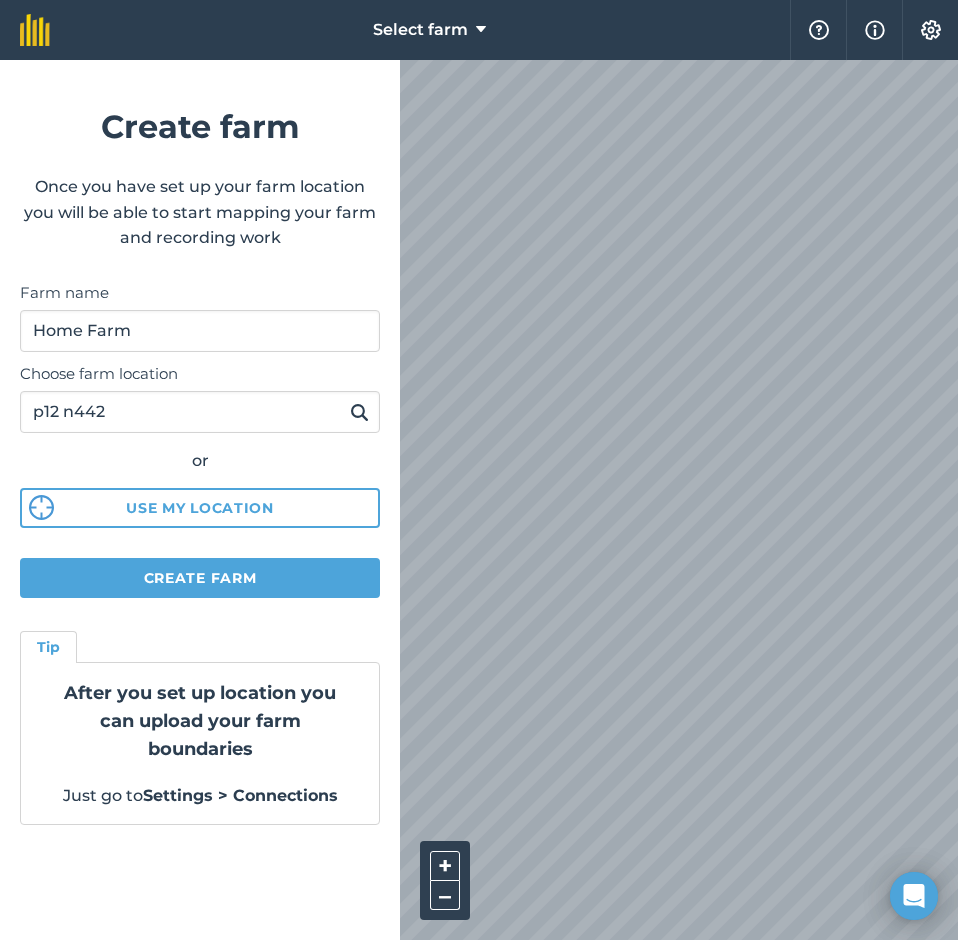 click at bounding box center [359, 412] 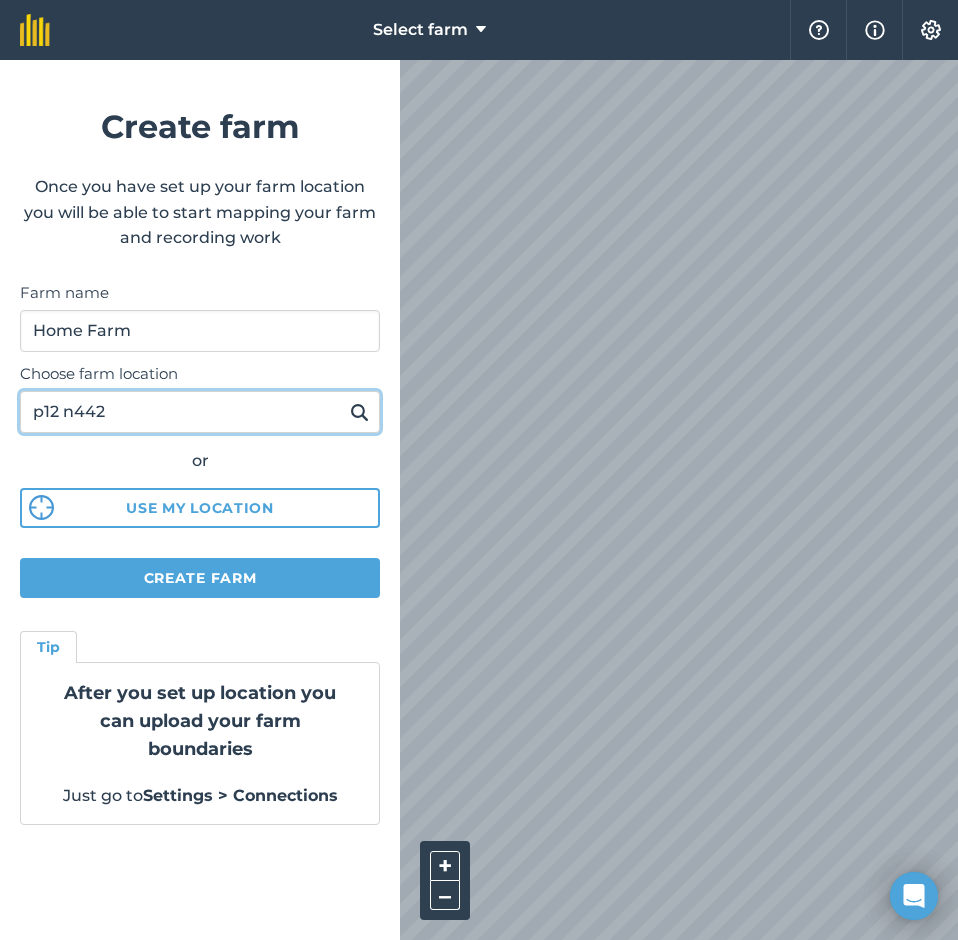 click on "p12 n442" at bounding box center [200, 412] 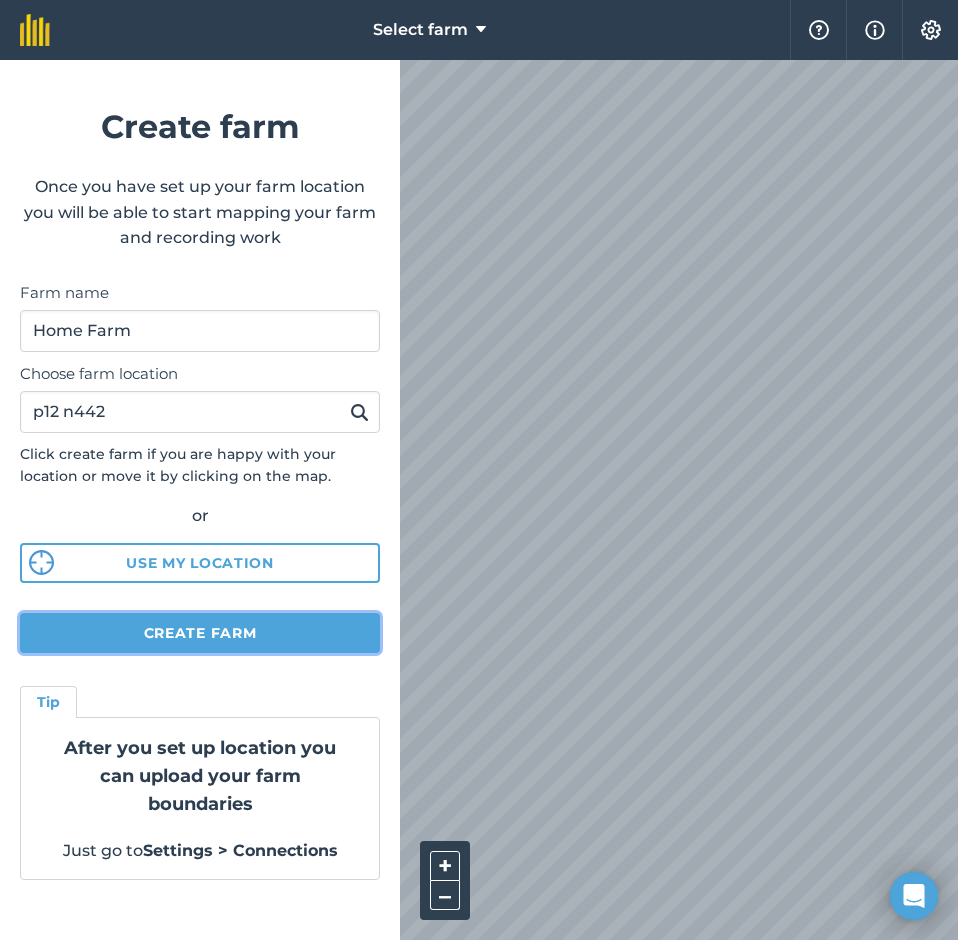 click on "Create farm" at bounding box center [200, 633] 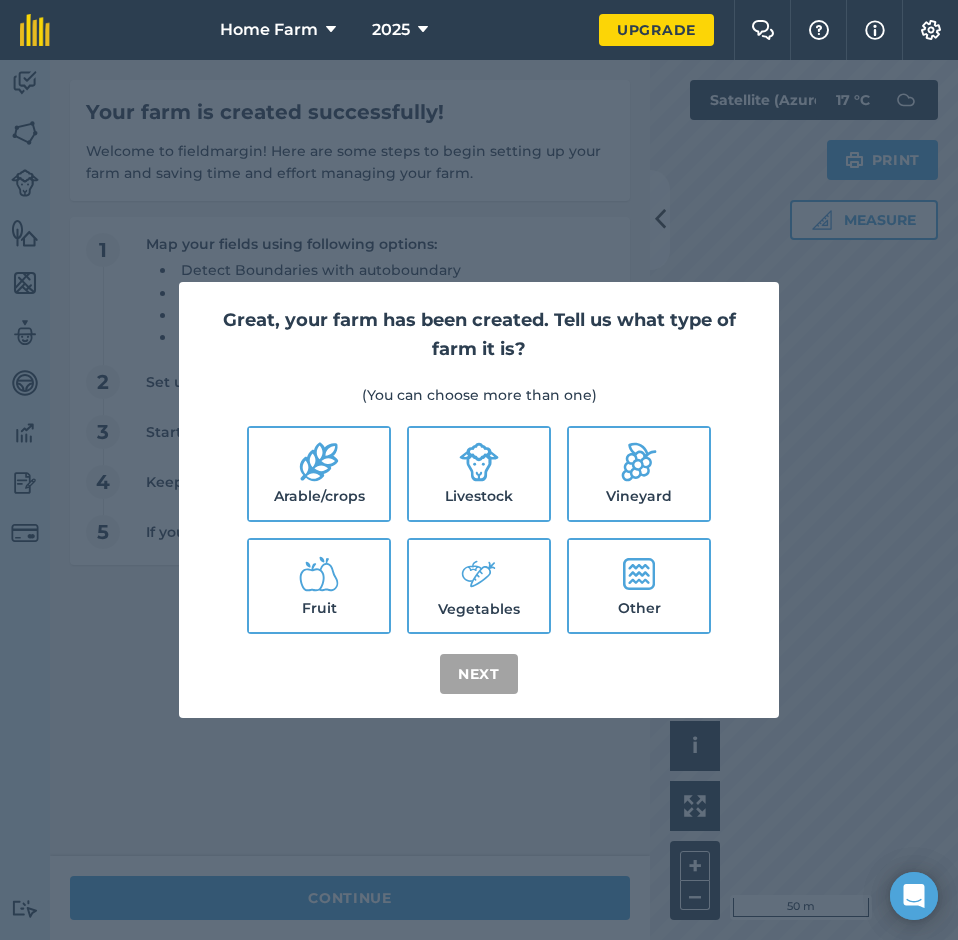 click on "Livestock" at bounding box center (479, 474) 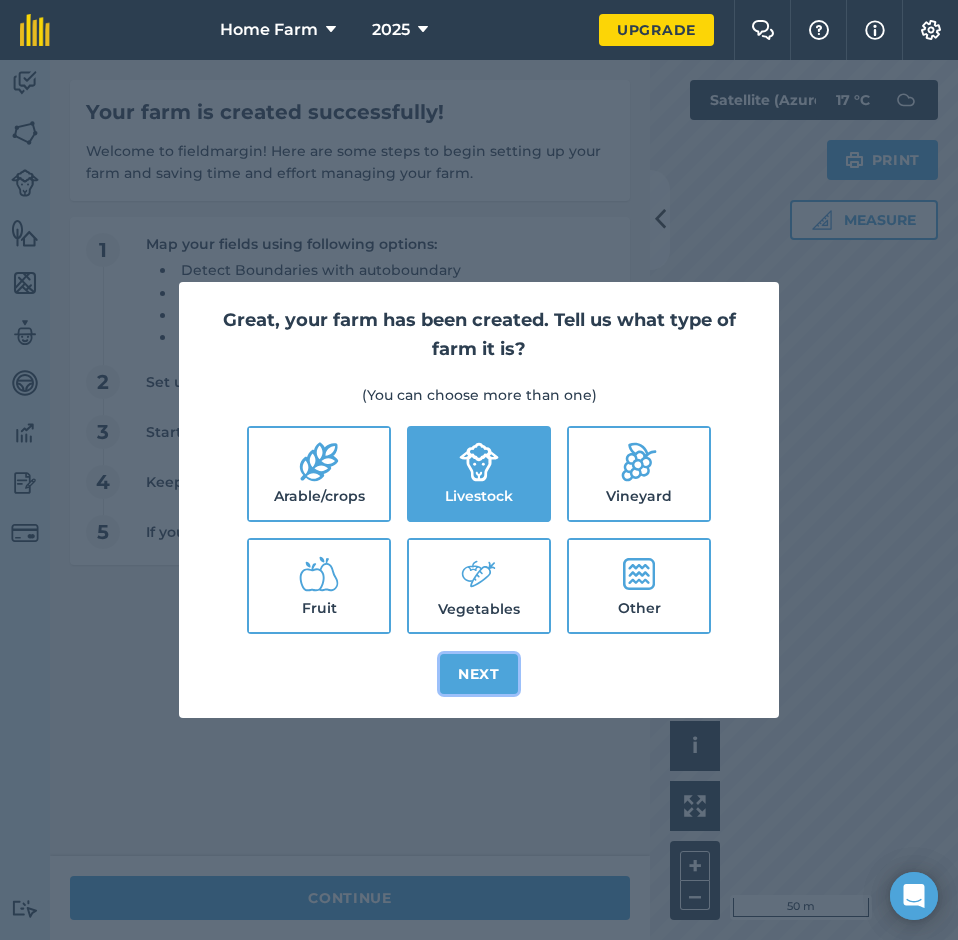 click on "Next" at bounding box center (479, 674) 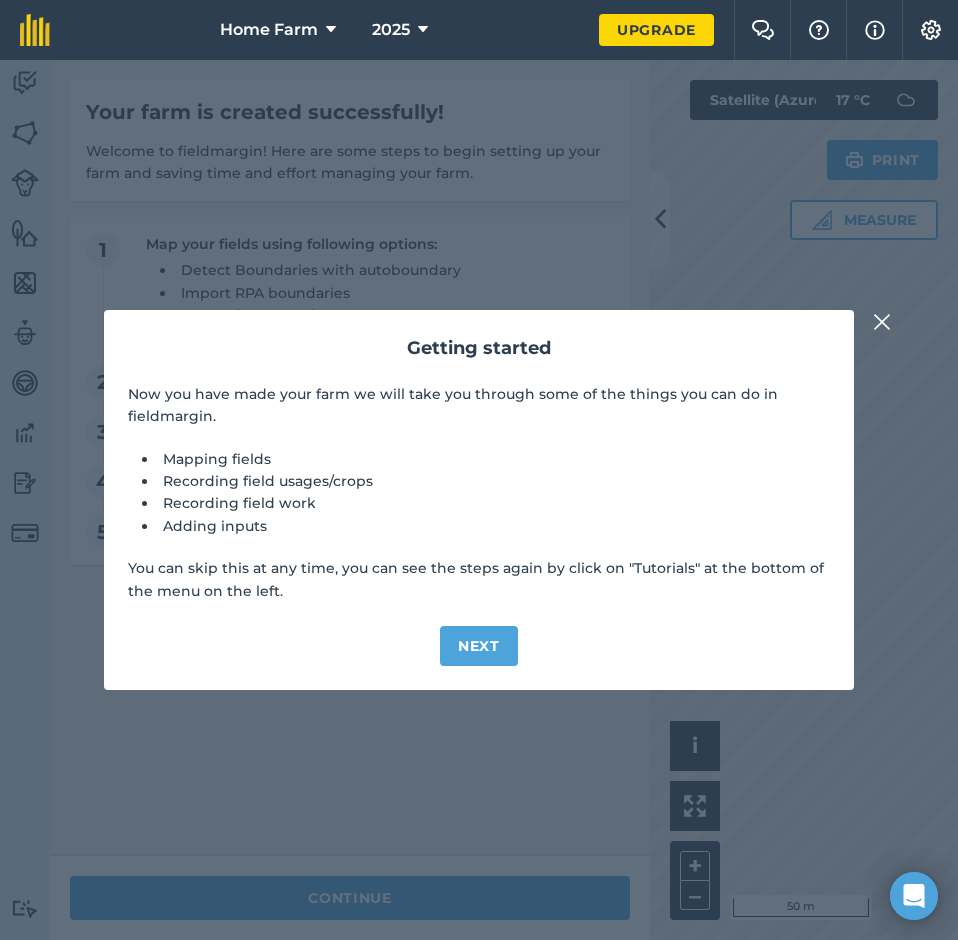 click at bounding box center (882, 322) 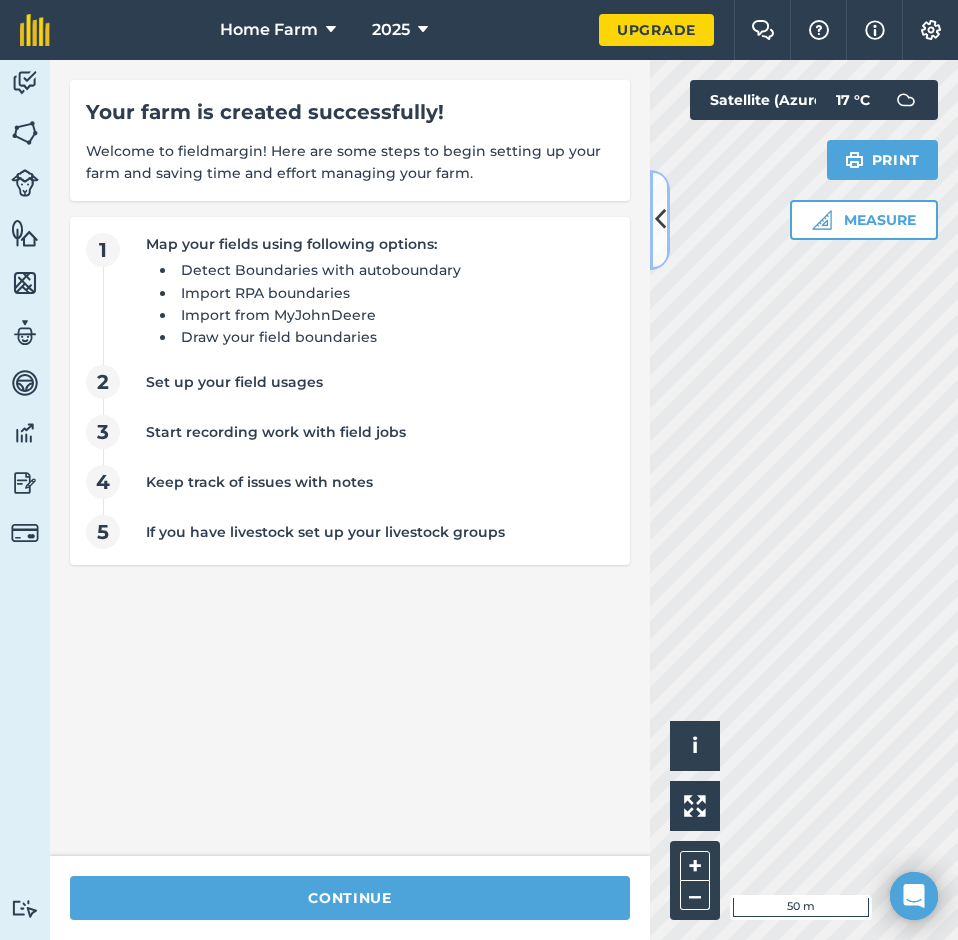 click at bounding box center [660, 219] 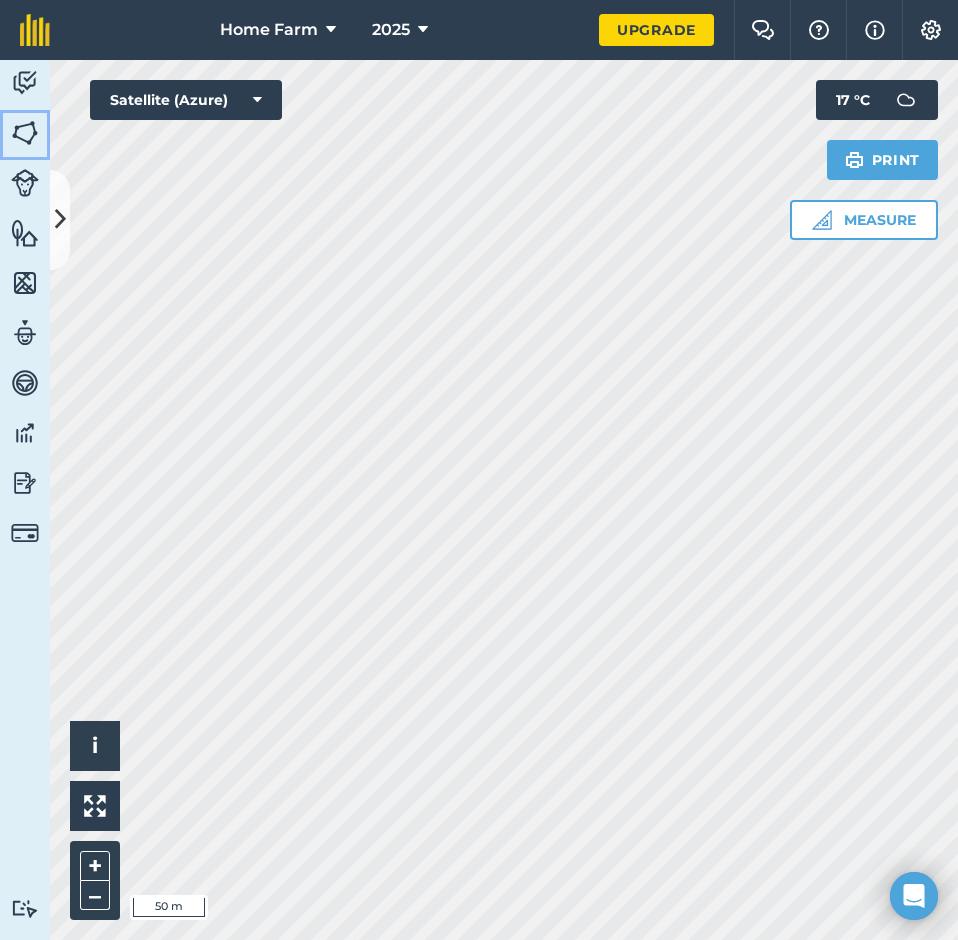 click on "Fields" at bounding box center (25, 135) 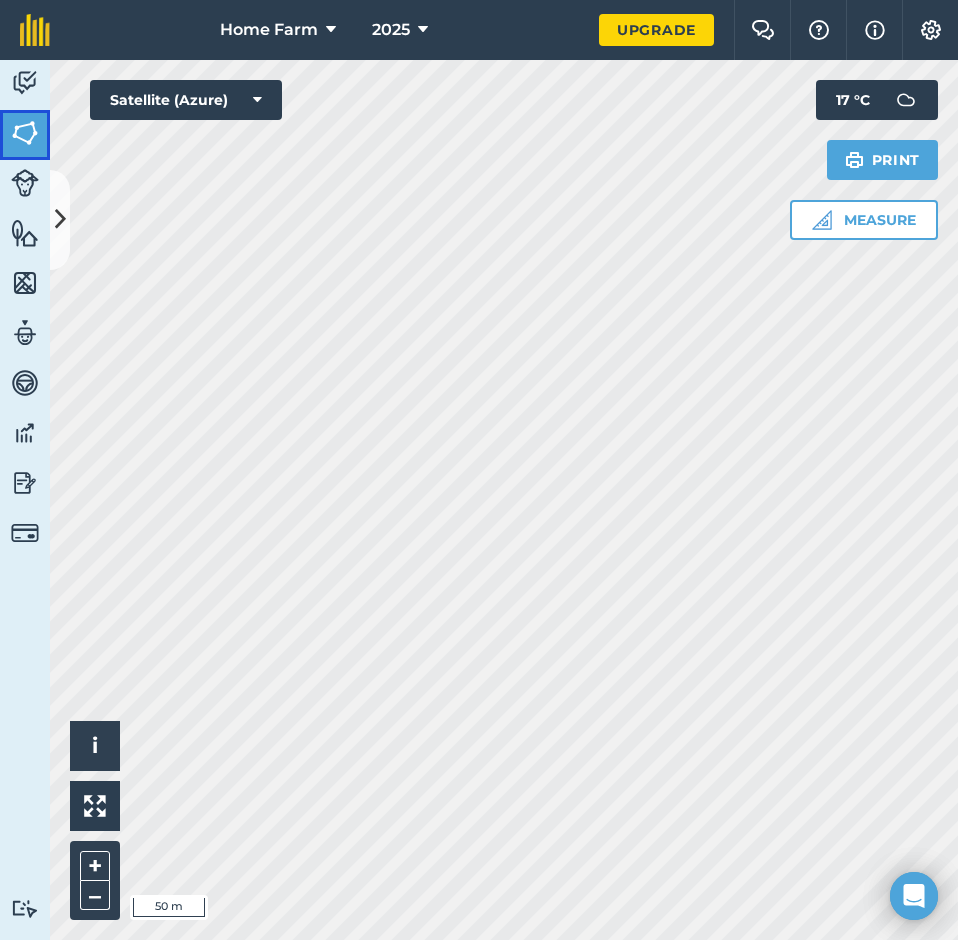 click at bounding box center [25, 133] 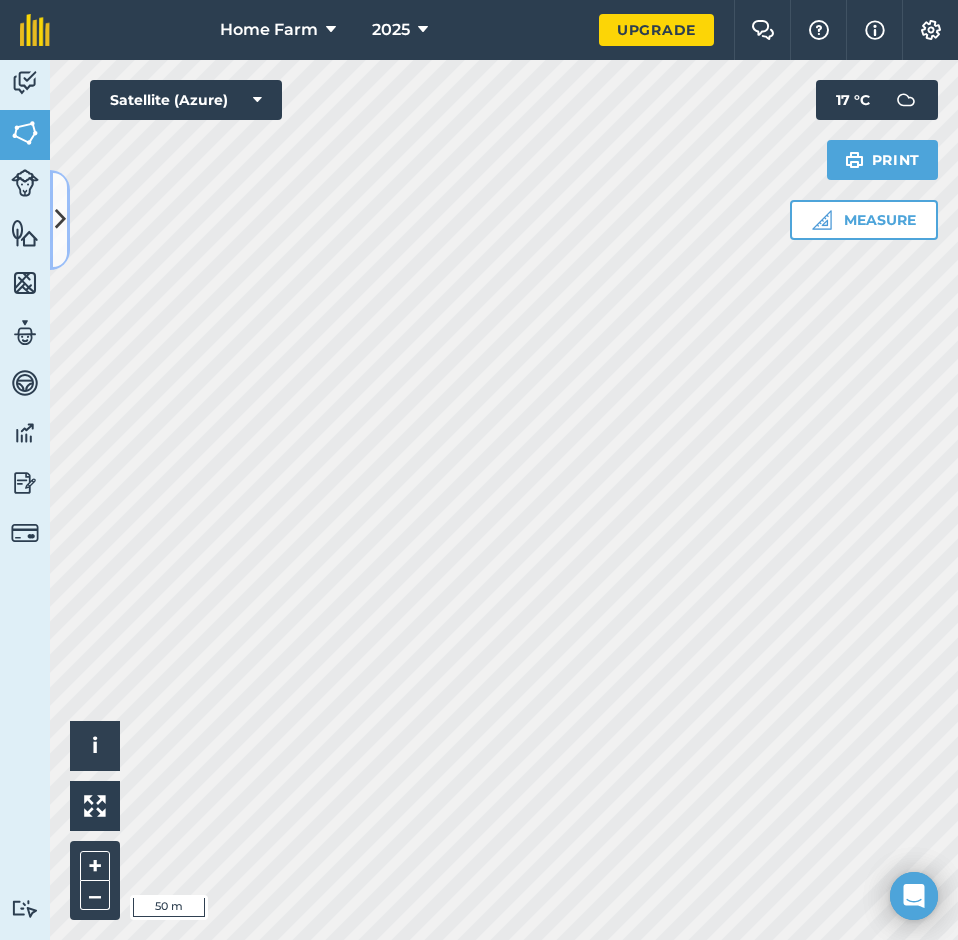 click at bounding box center (60, 219) 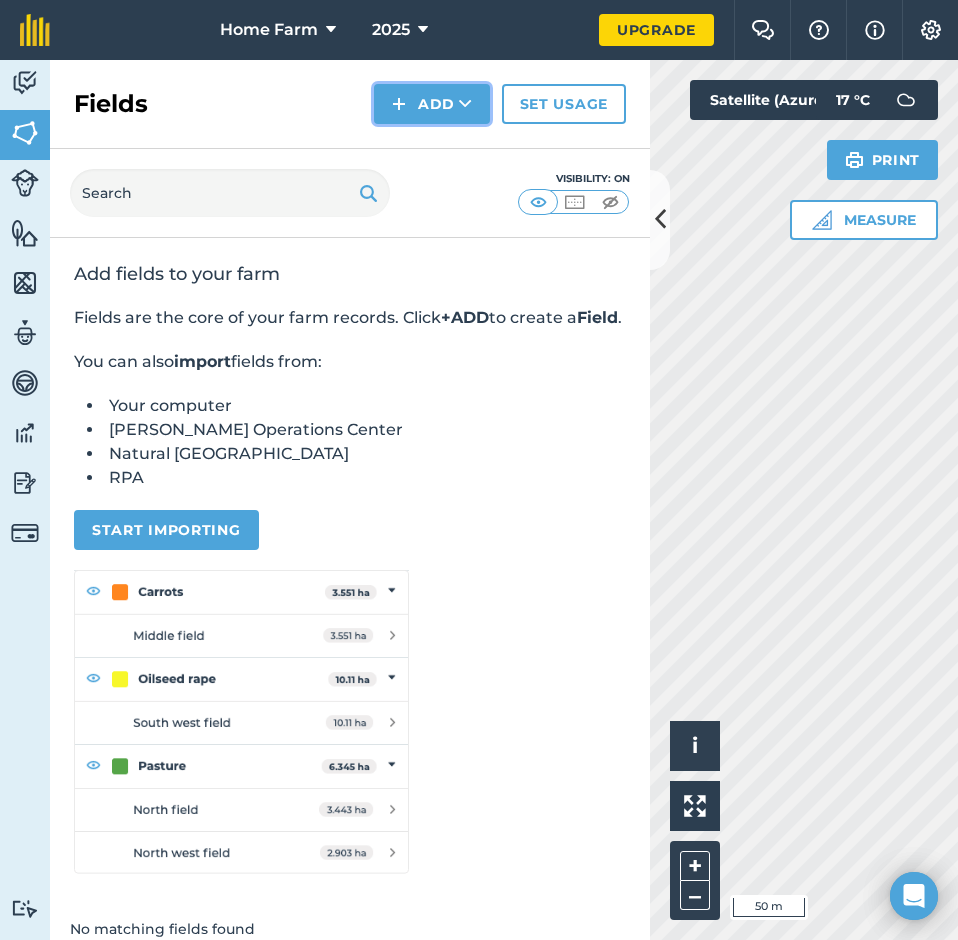 click on "Add" at bounding box center (432, 104) 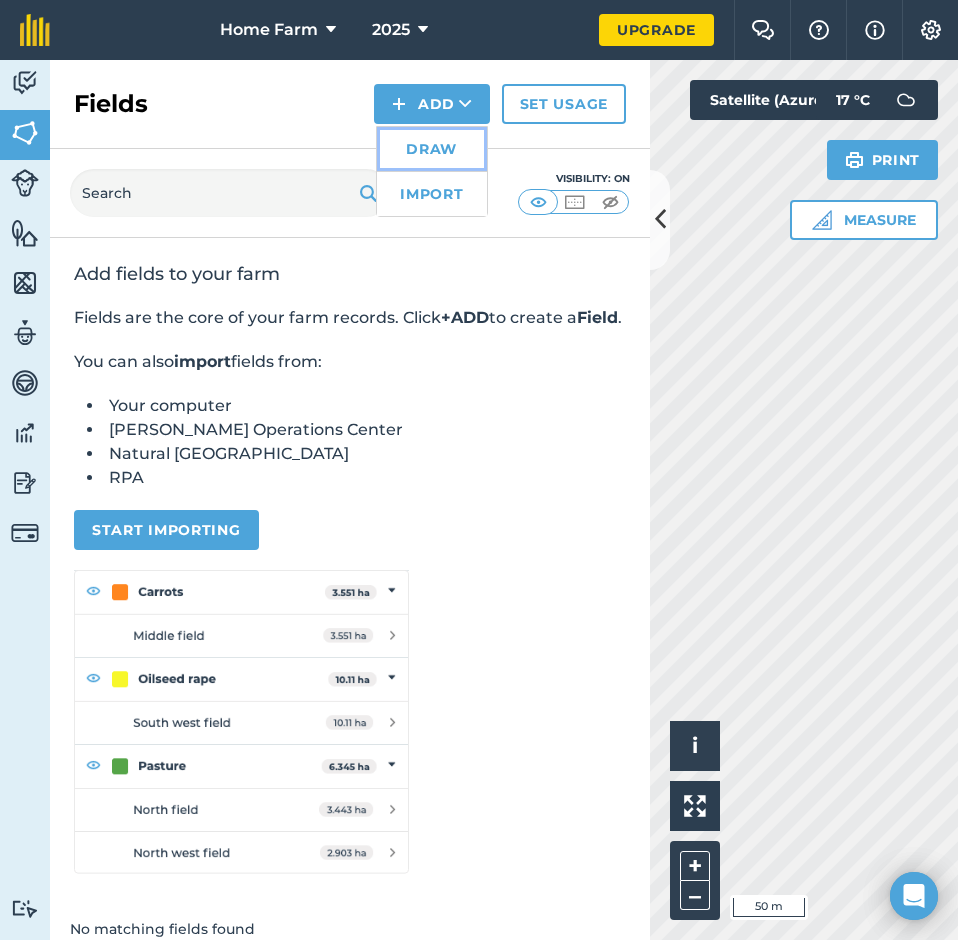 click on "Draw" at bounding box center (432, 149) 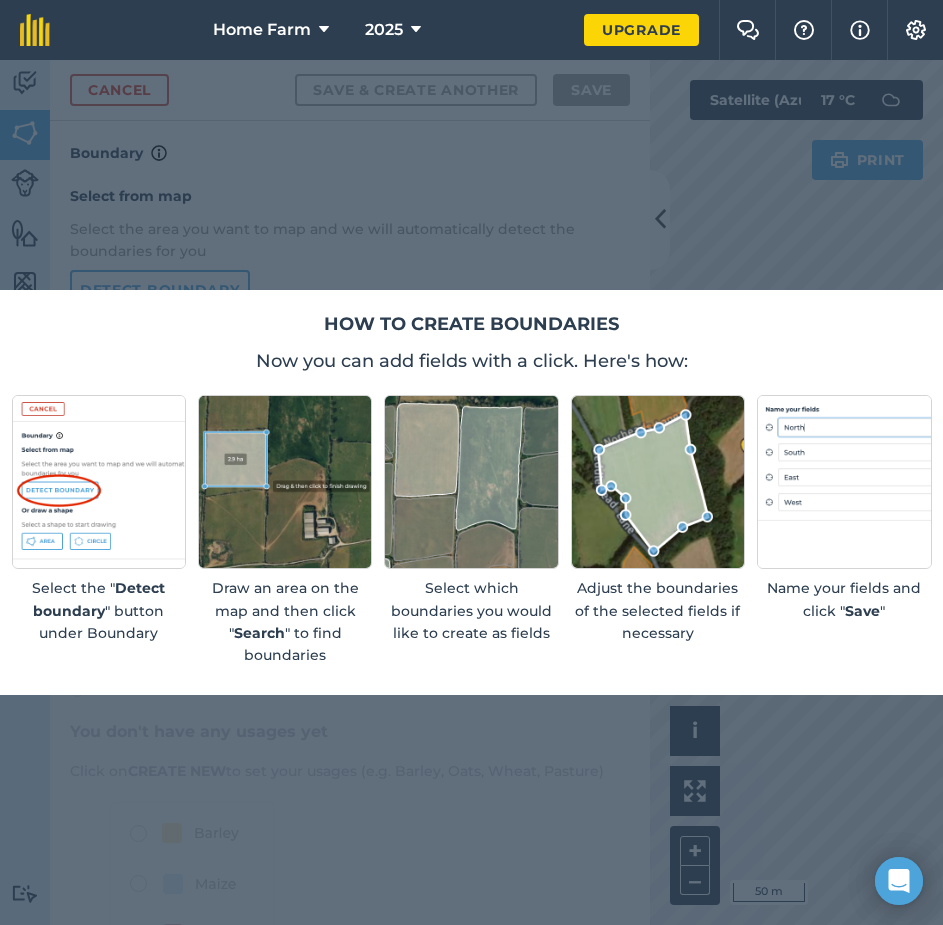 scroll, scrollTop: 0, scrollLeft: 56, axis: horizontal 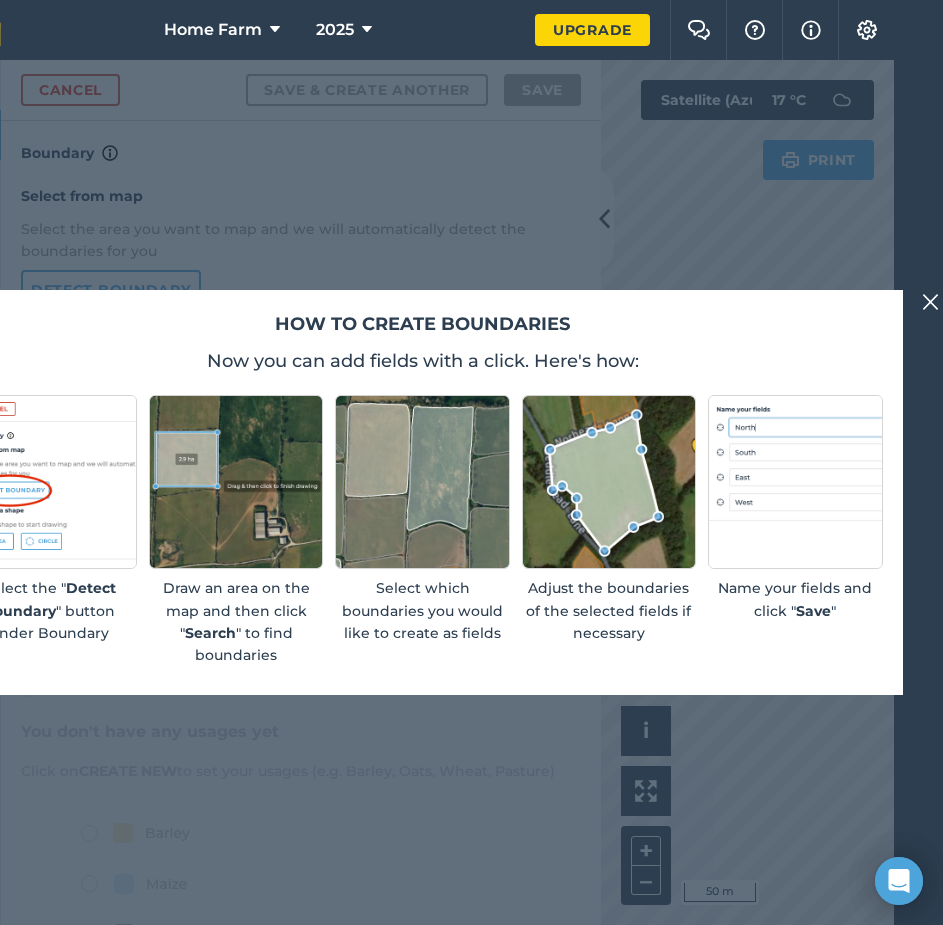 click at bounding box center (931, 302) 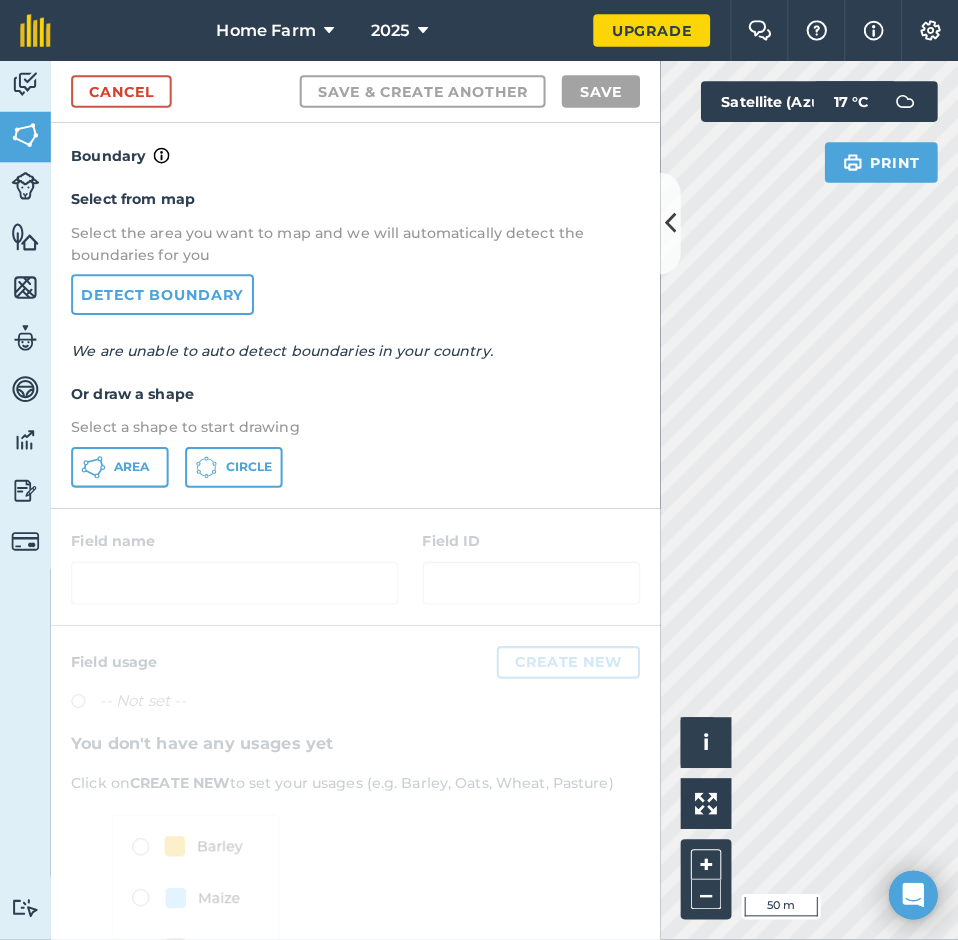 scroll, scrollTop: 0, scrollLeft: 0, axis: both 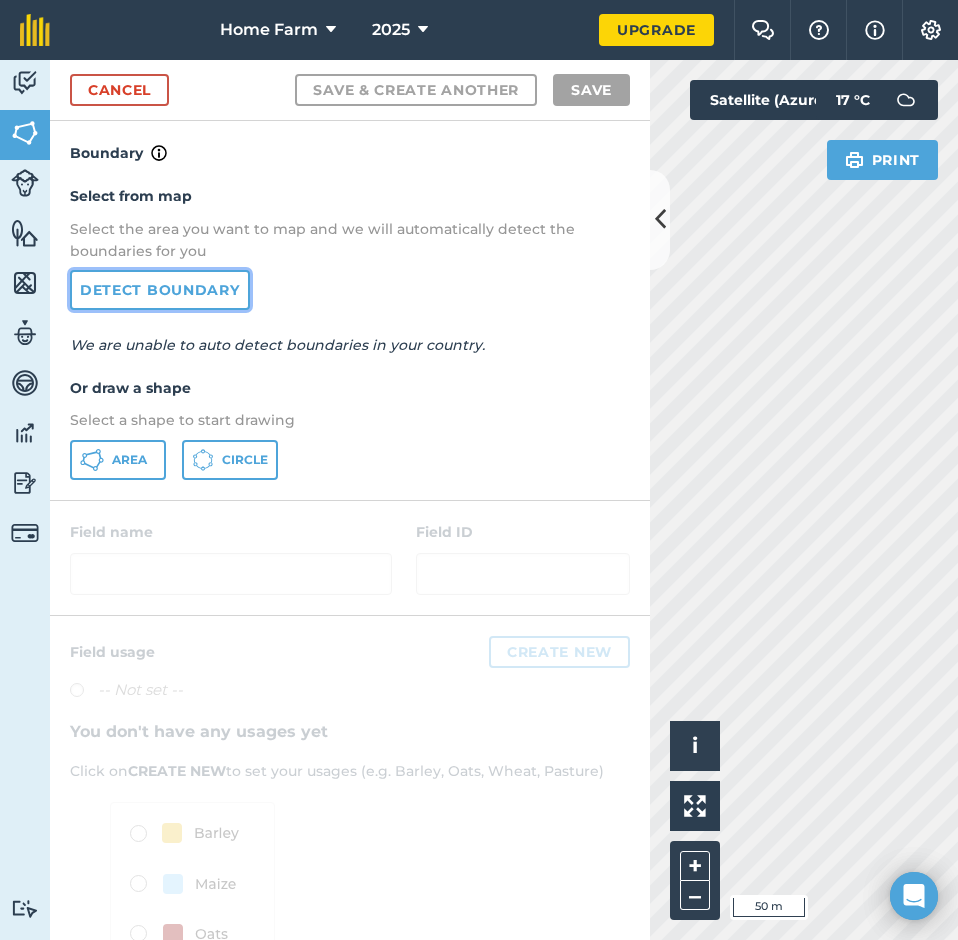 click on "Detect boundary" at bounding box center [160, 290] 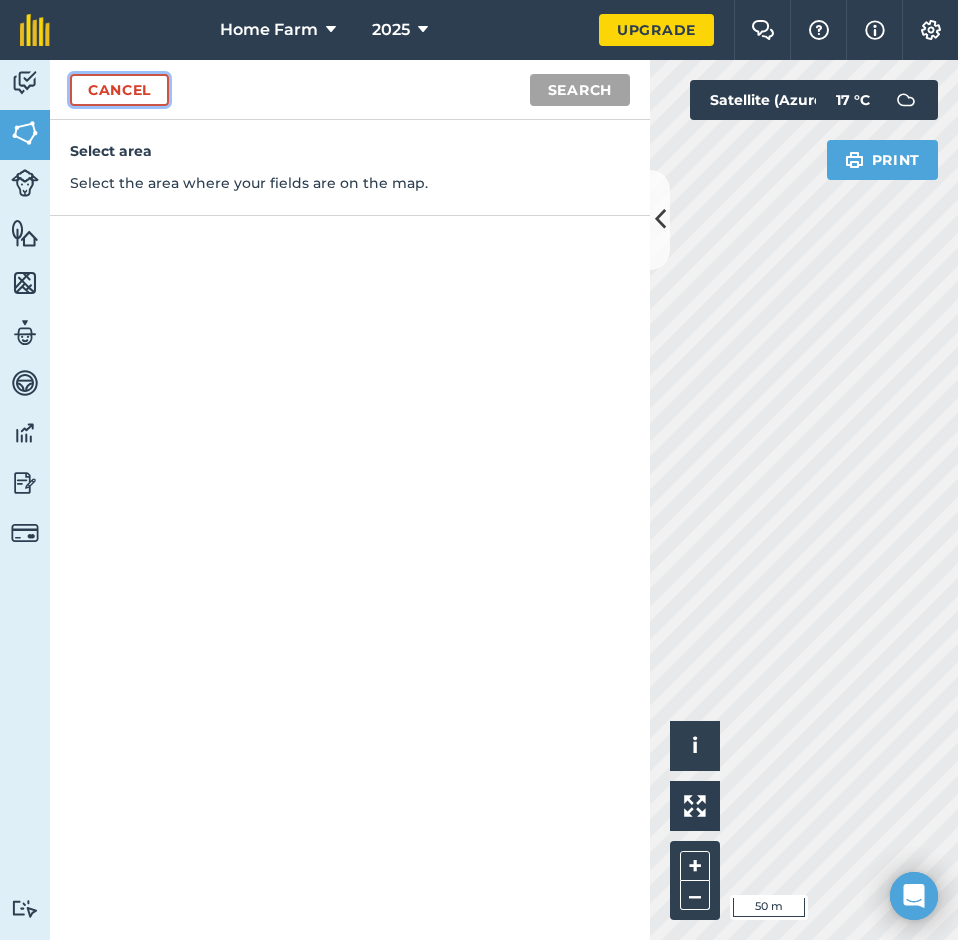click on "Cancel" at bounding box center (119, 90) 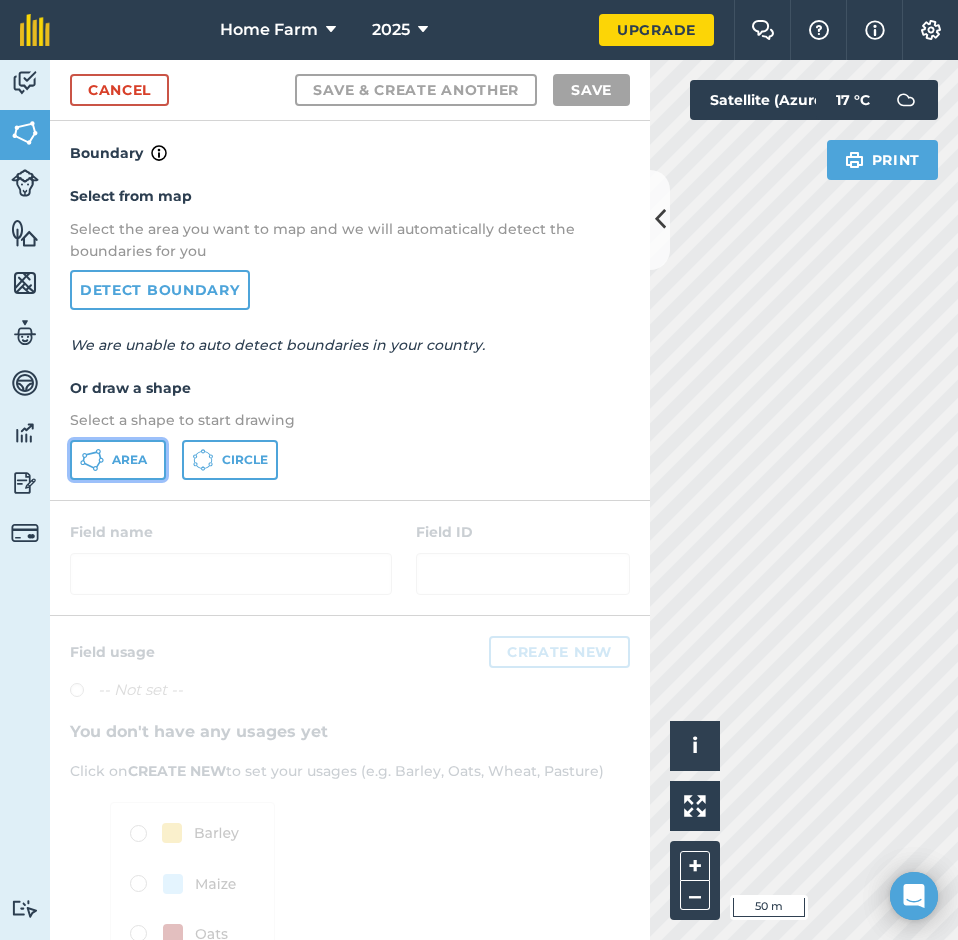 click on "Area" at bounding box center (118, 460) 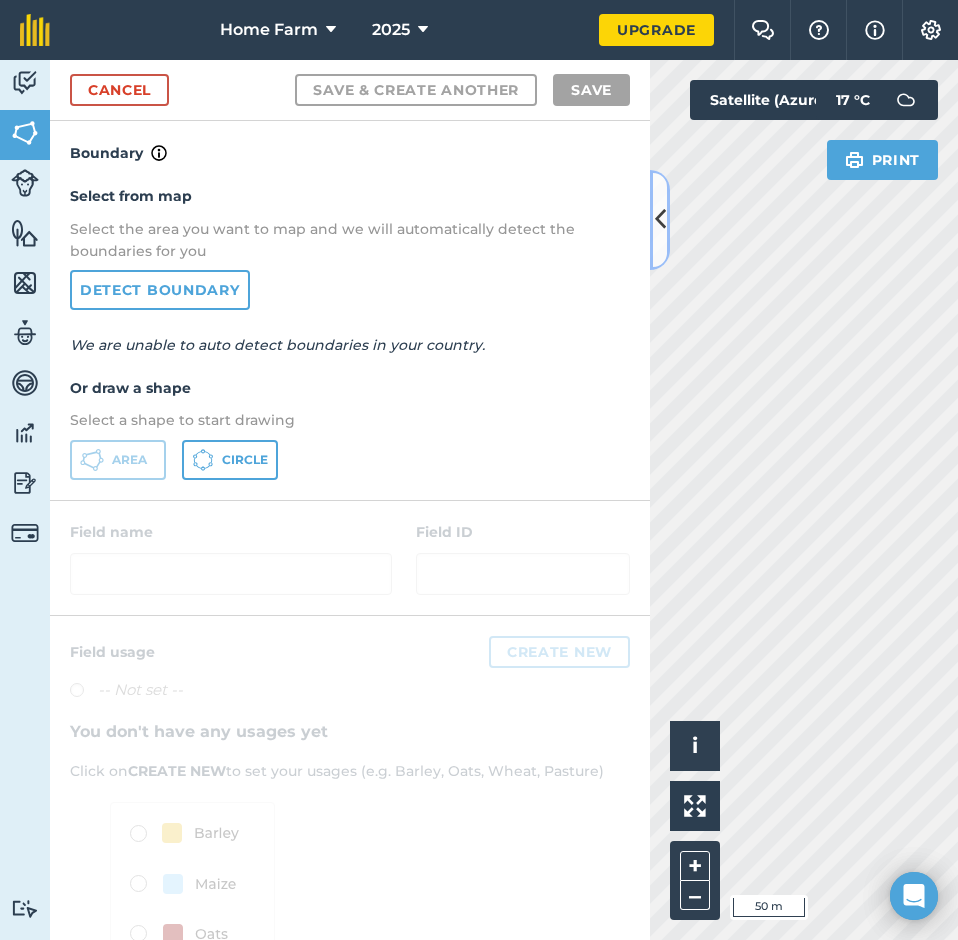 click at bounding box center [660, 220] 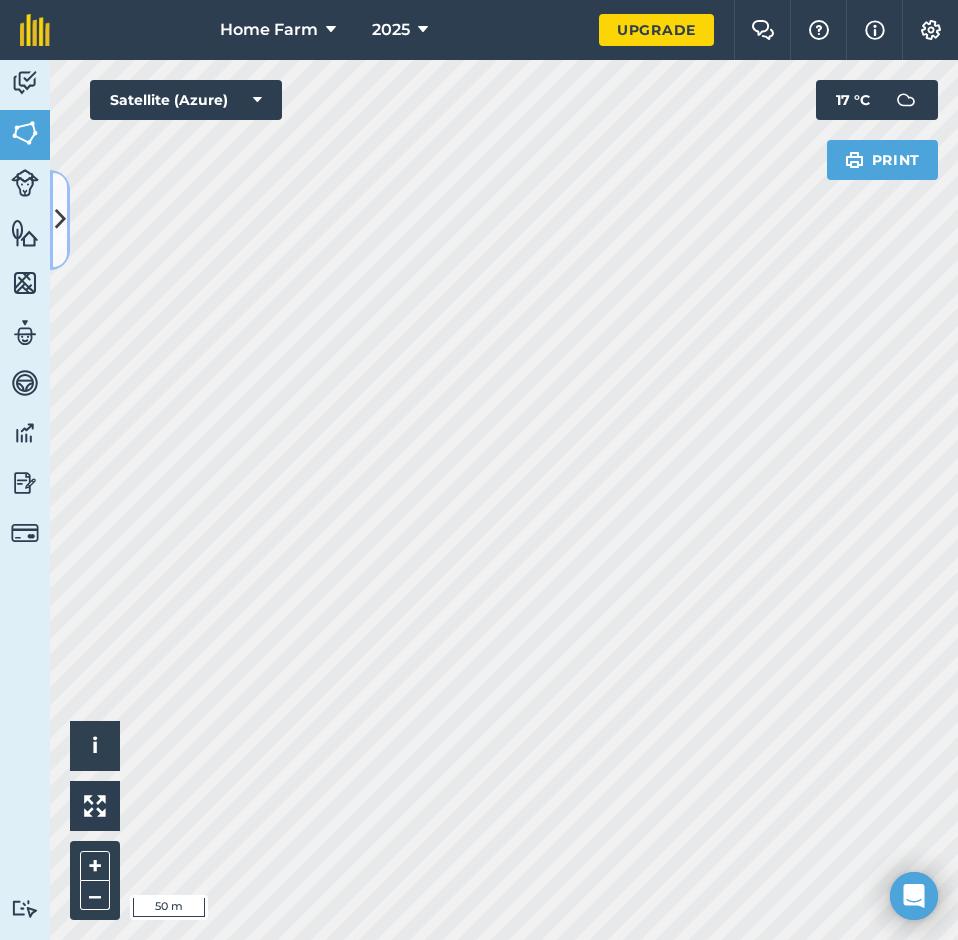 click at bounding box center (60, 219) 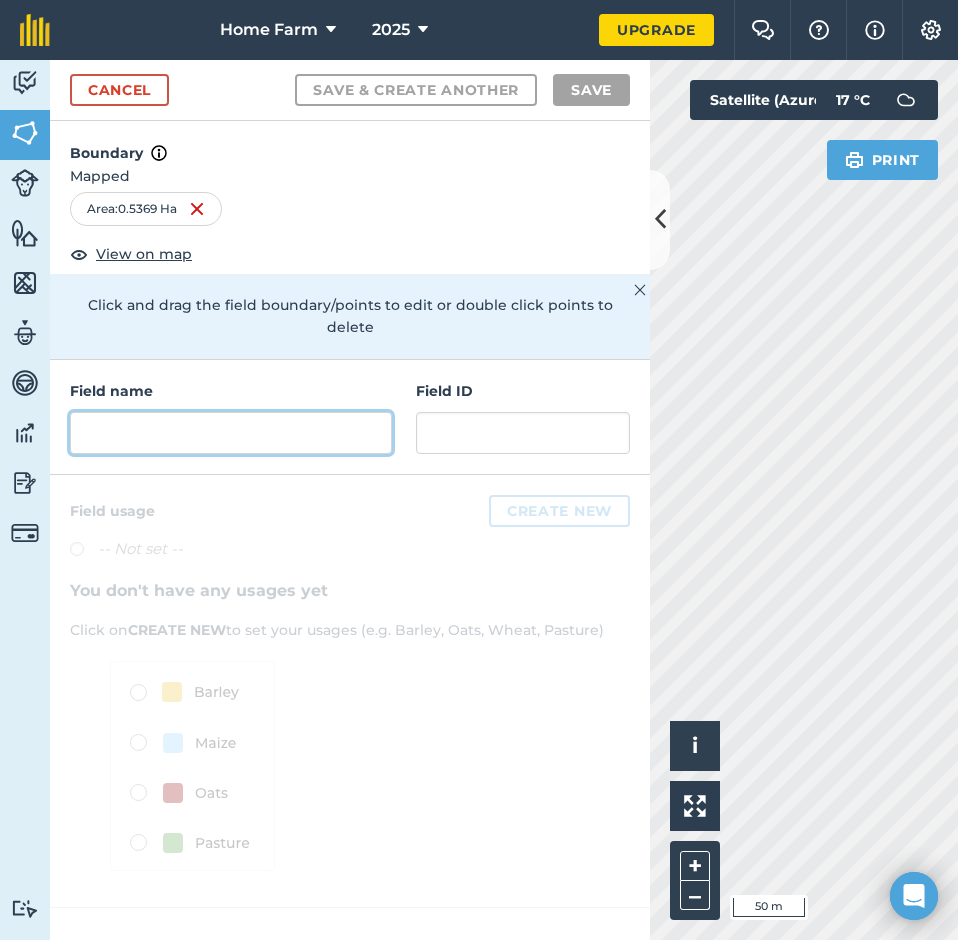 click at bounding box center (231, 433) 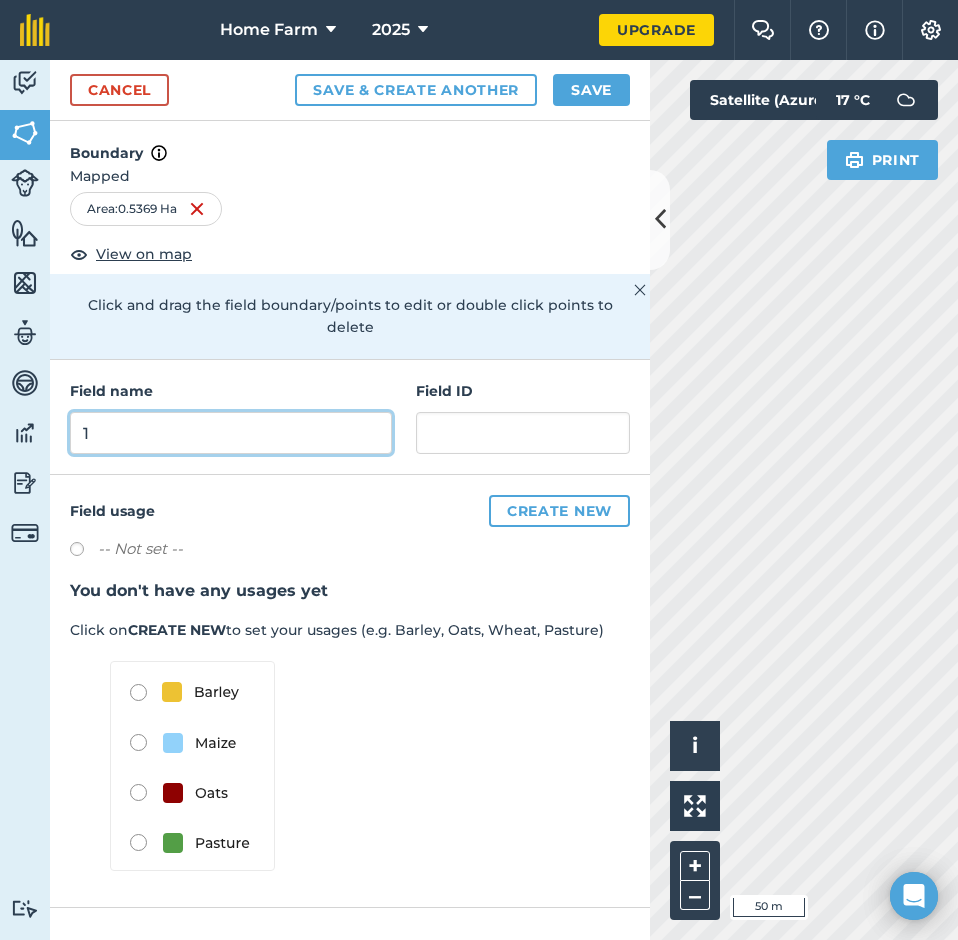type on "1" 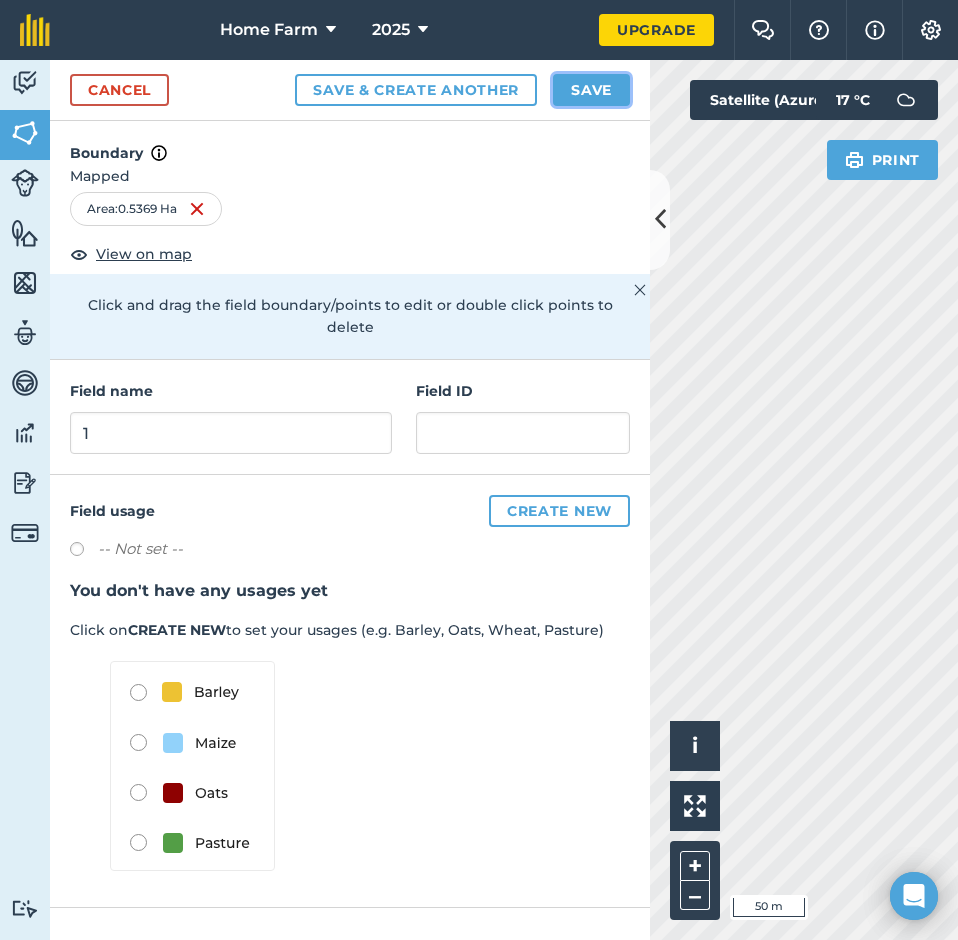 click on "Save" at bounding box center (591, 90) 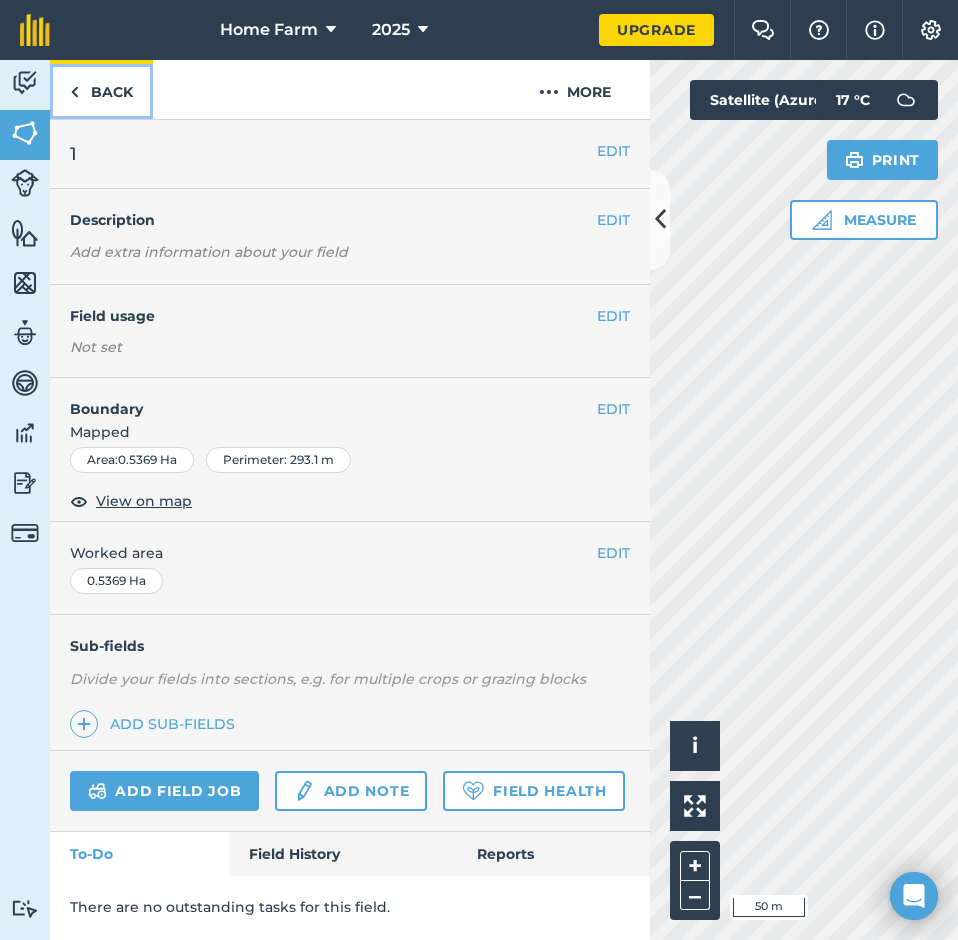 click on "Back" at bounding box center [101, 89] 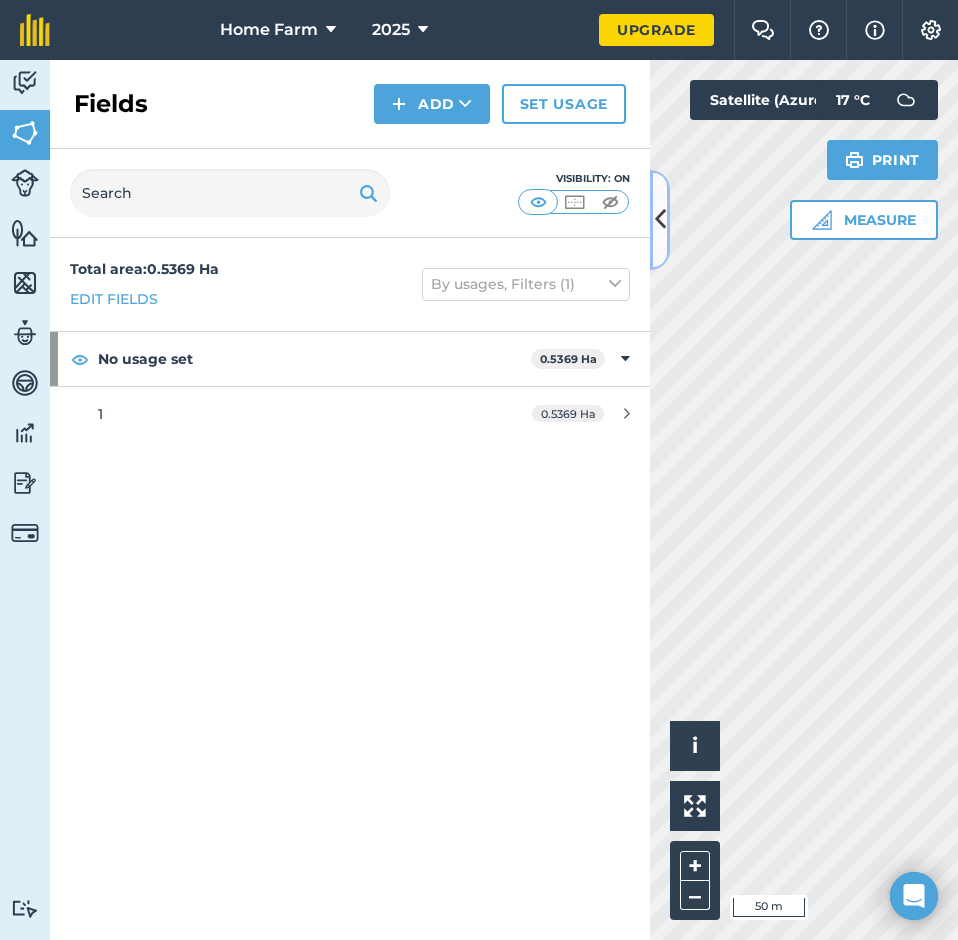 click at bounding box center (660, 219) 